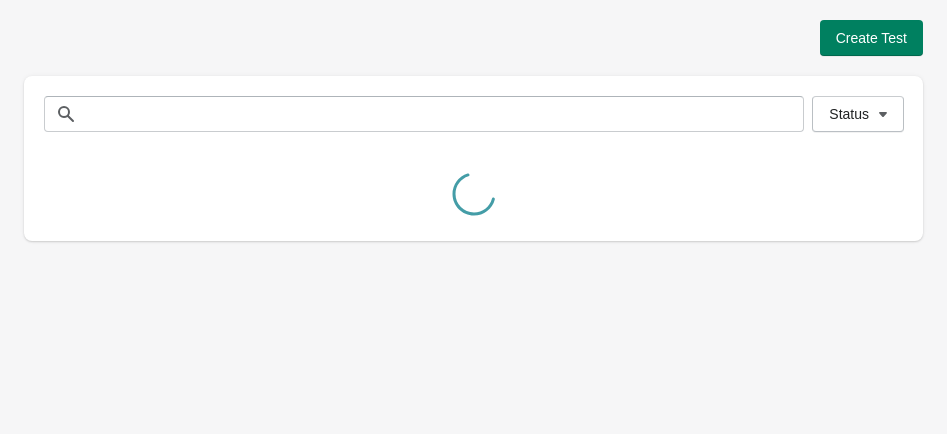 scroll, scrollTop: 0, scrollLeft: 0, axis: both 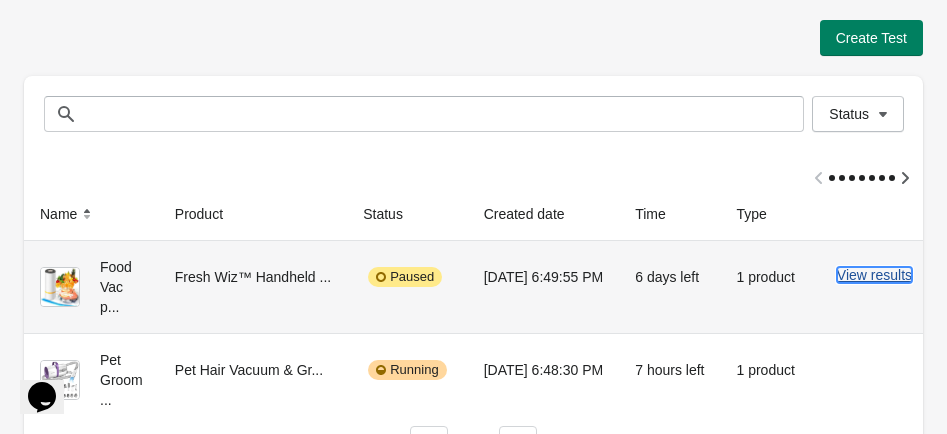 click on "View results" at bounding box center (874, 275) 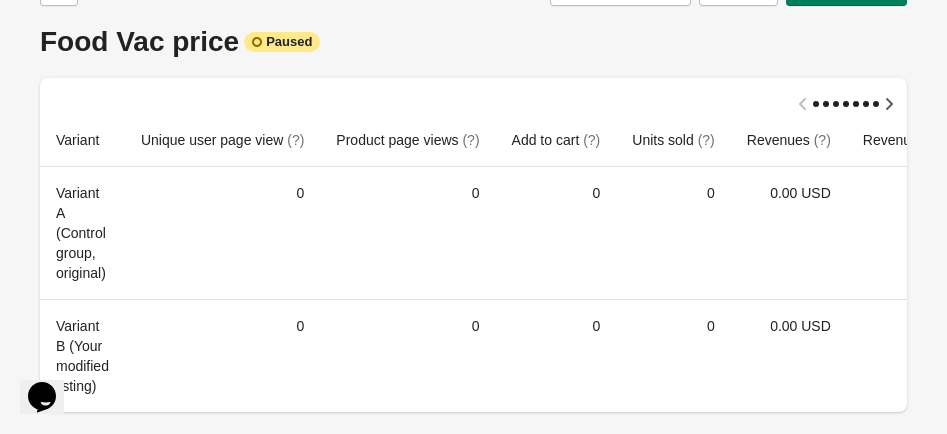 scroll, scrollTop: 0, scrollLeft: 0, axis: both 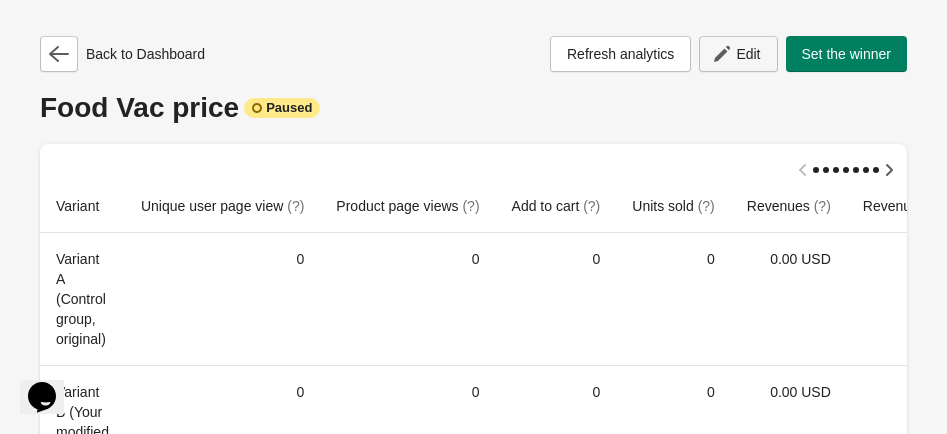 click on "Edit" at bounding box center (748, 54) 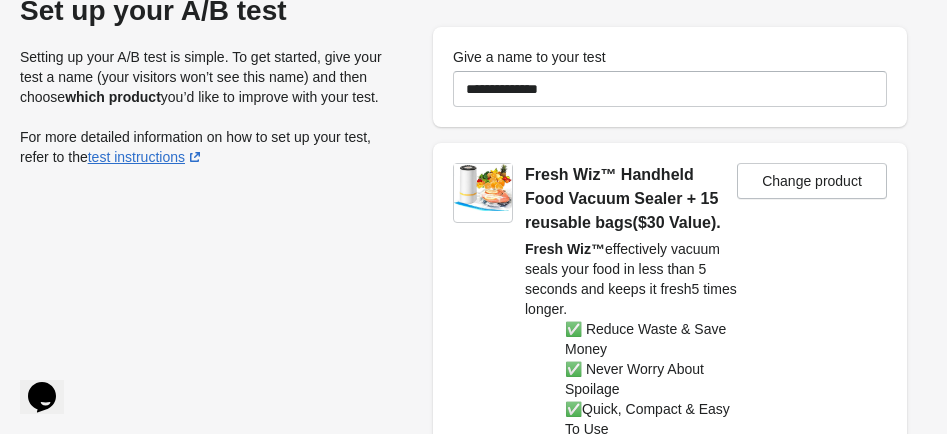 scroll, scrollTop: 197, scrollLeft: 0, axis: vertical 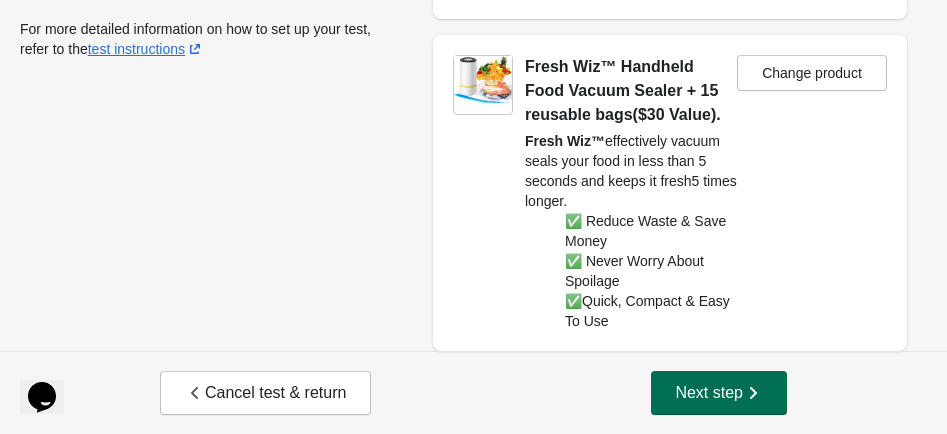 click on "Next step" at bounding box center (719, 393) 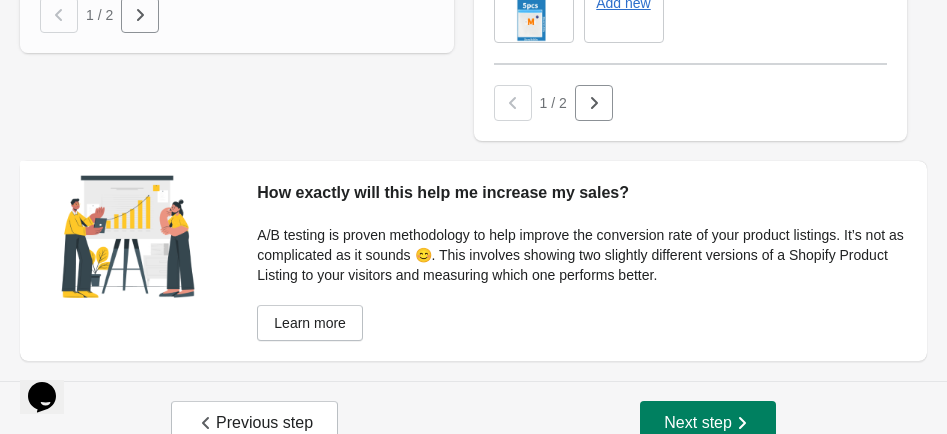 scroll, scrollTop: 1799, scrollLeft: 0, axis: vertical 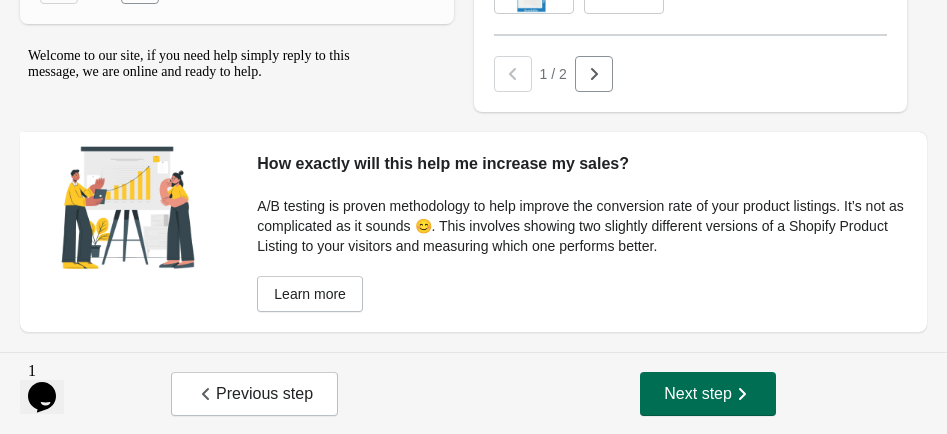 click on "Next step" at bounding box center [708, 394] 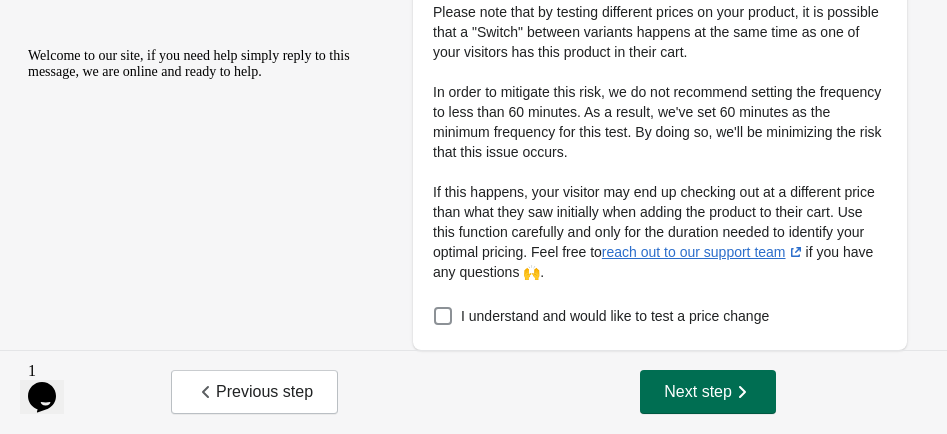scroll, scrollTop: 0, scrollLeft: 0, axis: both 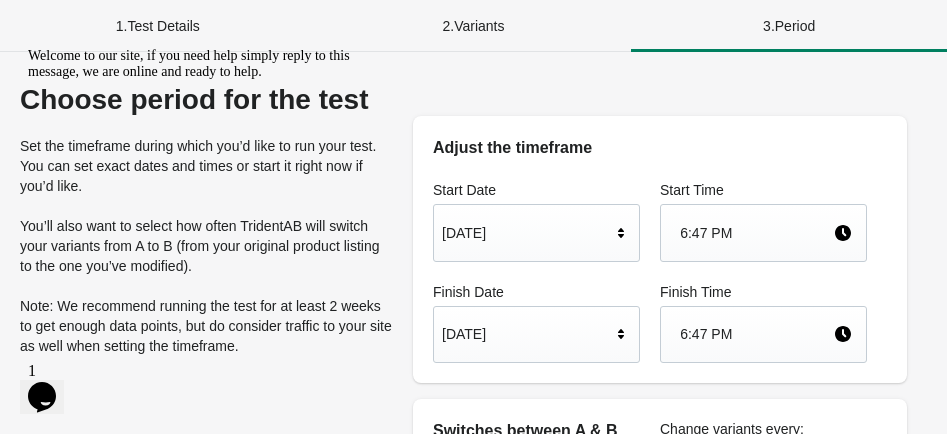 click 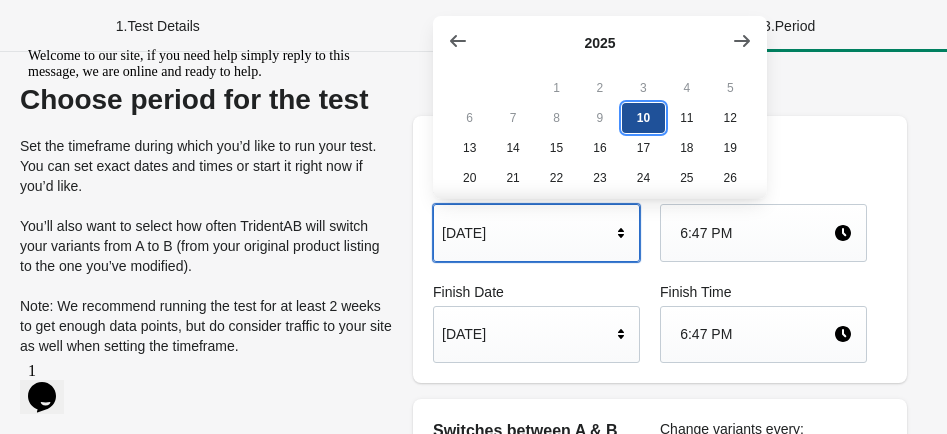 click on "10" at bounding box center [643, 118] 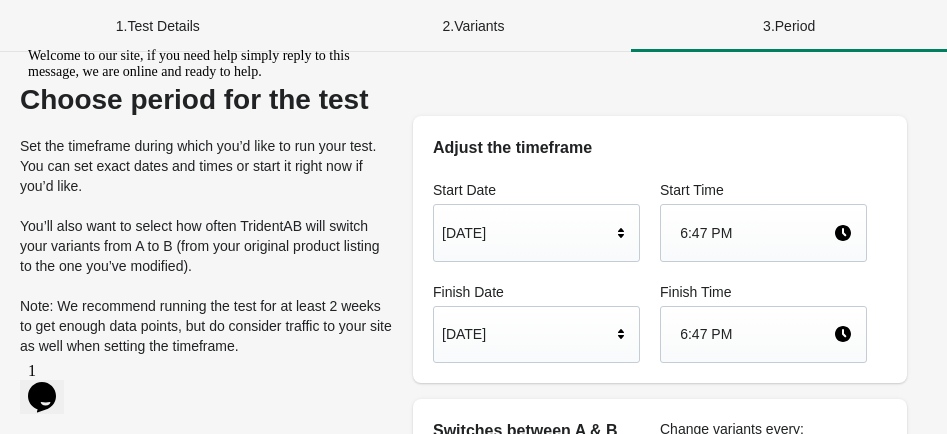 click on "6:47 PM" at bounding box center [763, 233] 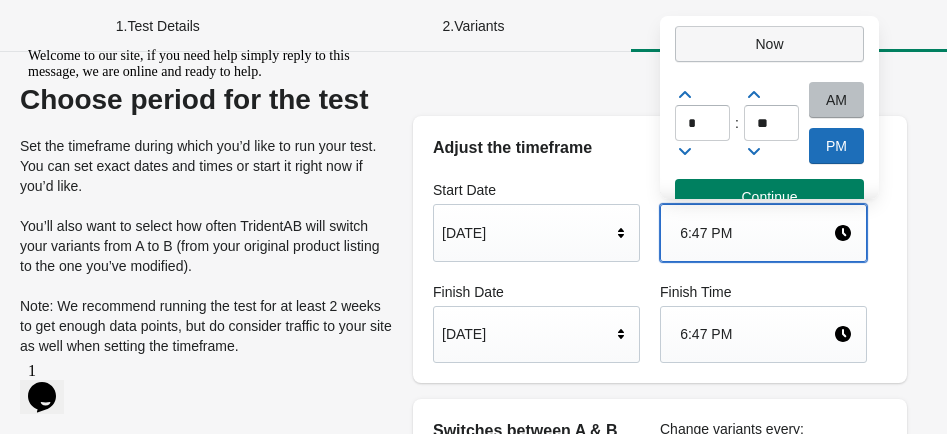 click on "Now" at bounding box center [770, 44] 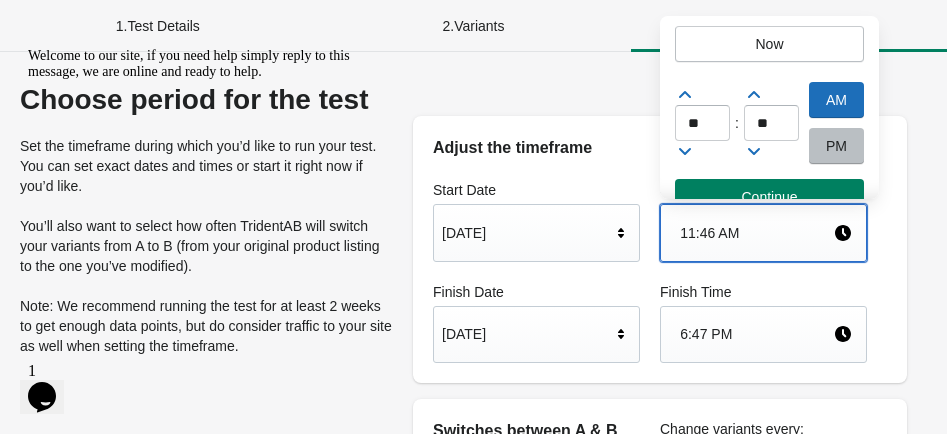 click 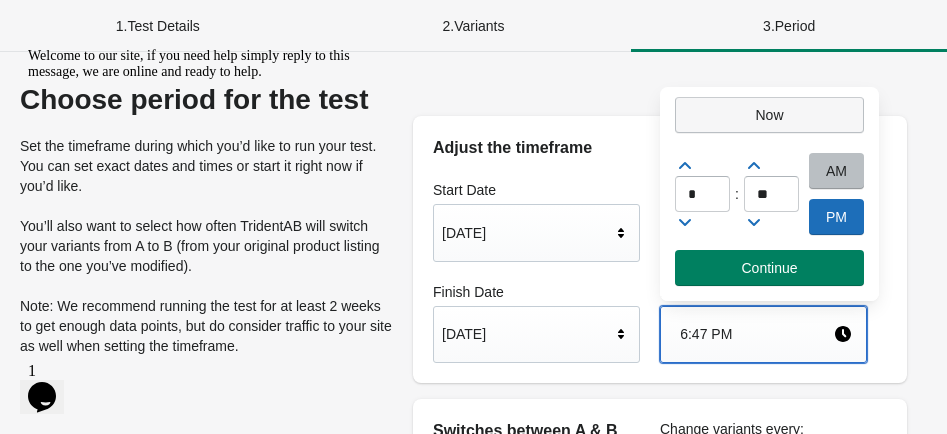 click on "Now" at bounding box center [770, 115] 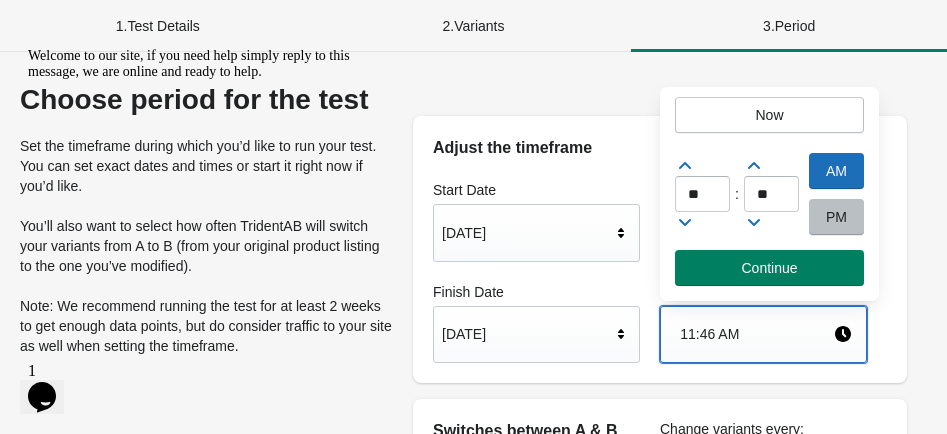 click 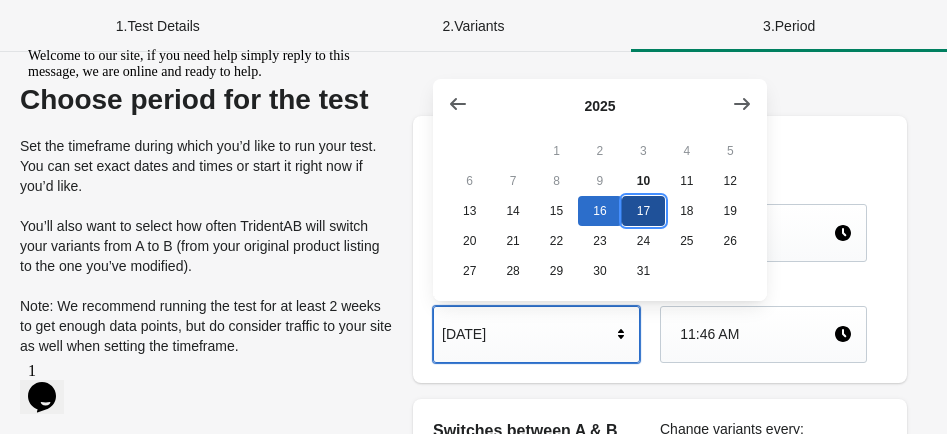 click on "17" at bounding box center [643, 211] 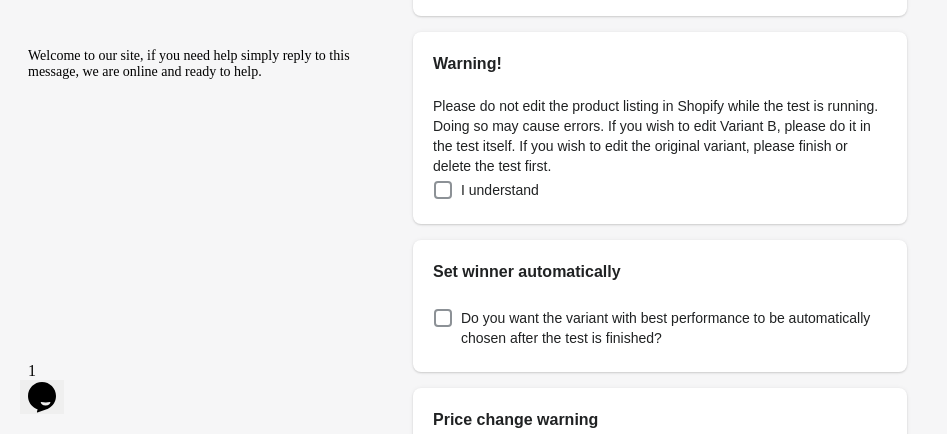 scroll, scrollTop: 517, scrollLeft: 0, axis: vertical 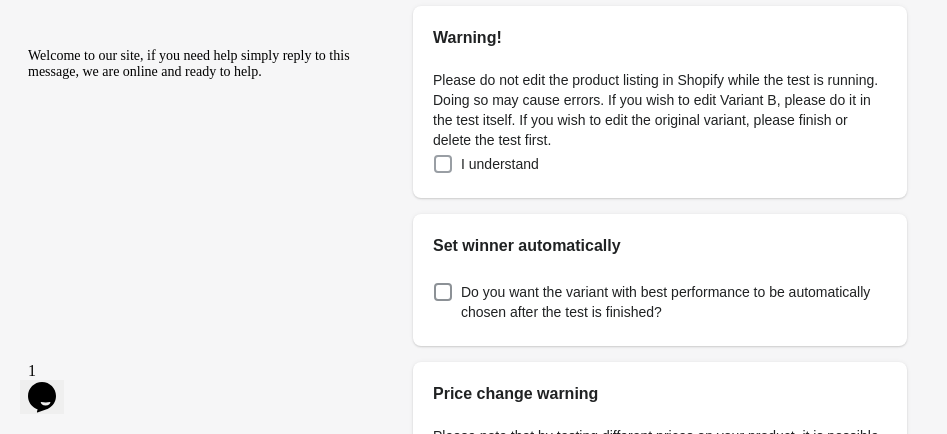 click at bounding box center [443, 164] 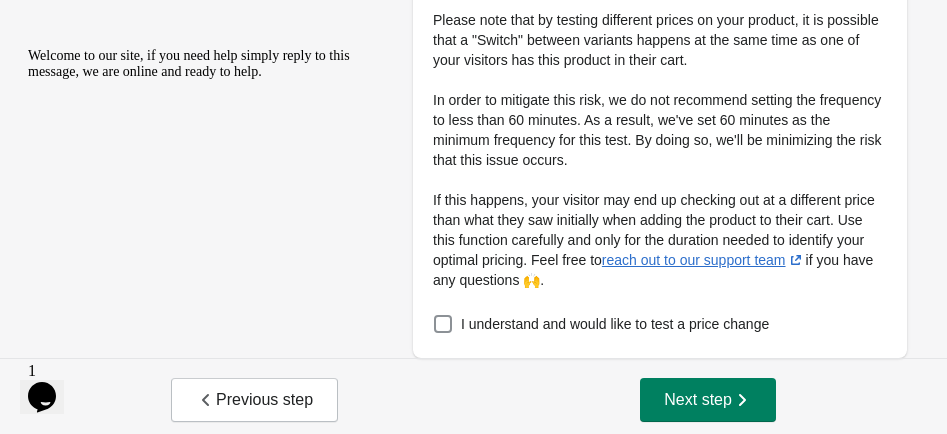 scroll, scrollTop: 941, scrollLeft: 0, axis: vertical 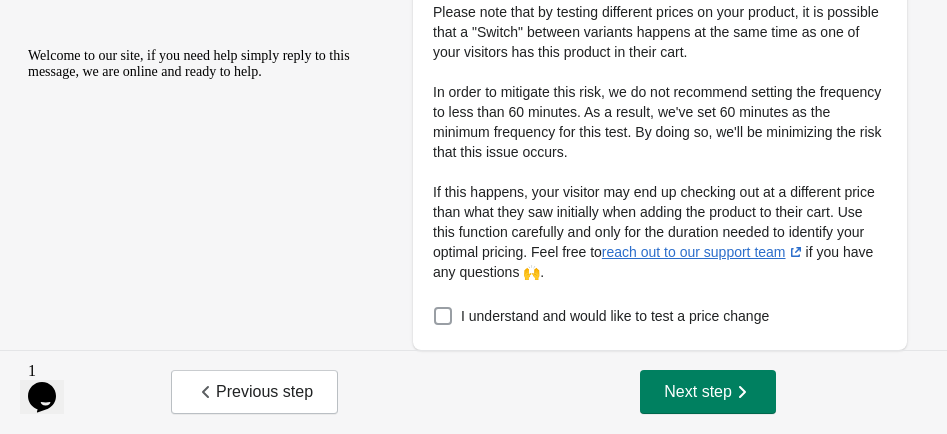 click at bounding box center [443, 316] 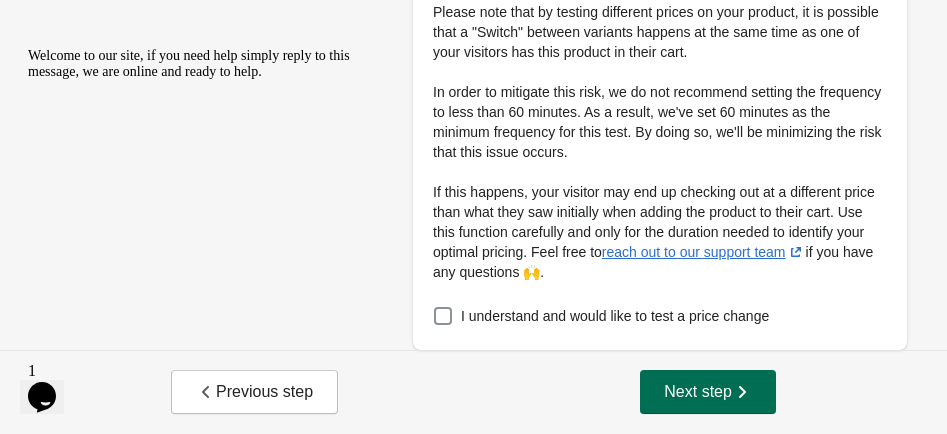 click on "Next step" at bounding box center (708, 392) 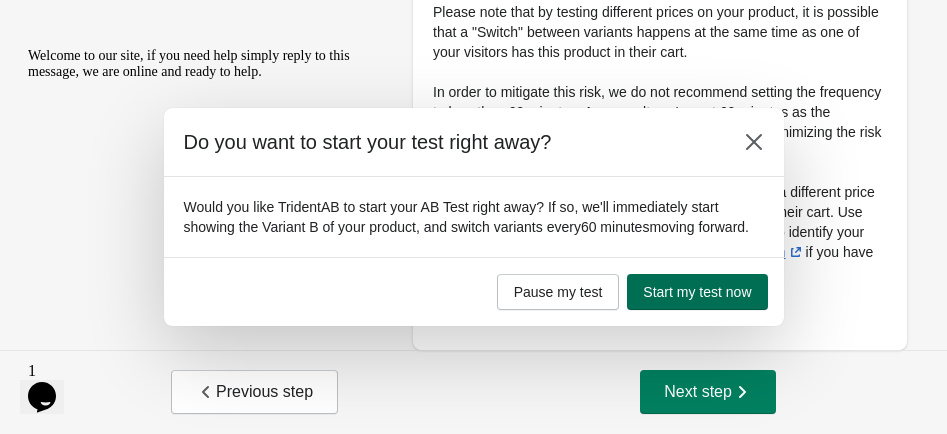 click on "Start my test now" at bounding box center [697, 292] 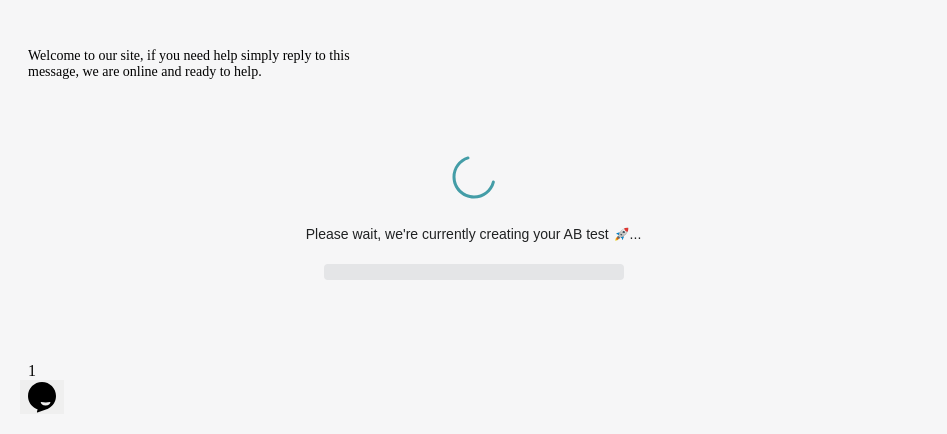 click at bounding box center (28, 48) 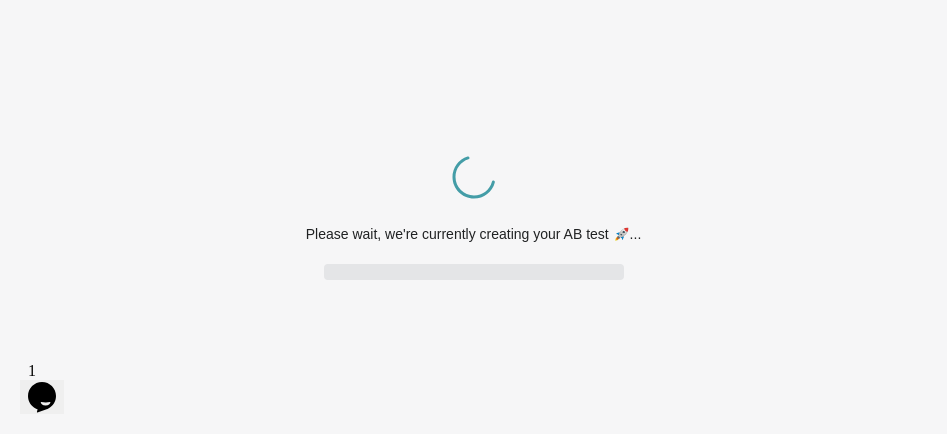 click on "Spinner example Please wait, we're currently creating your AB test 🚀..." at bounding box center (473, 217) 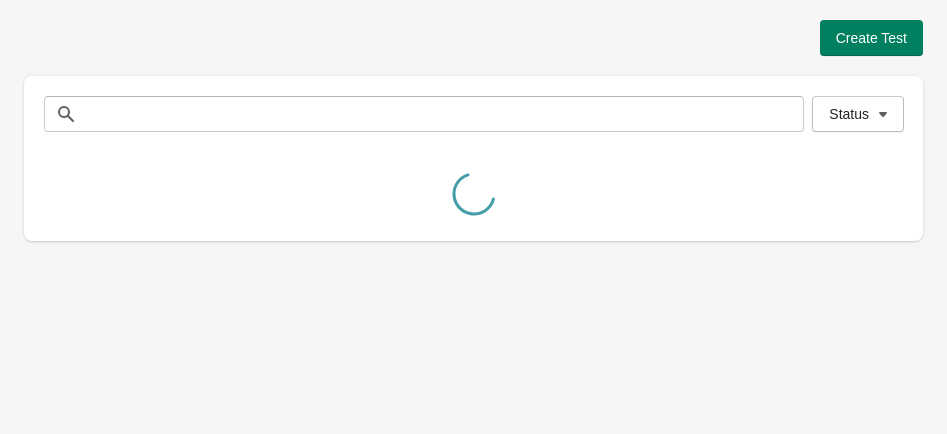 scroll, scrollTop: 0, scrollLeft: 0, axis: both 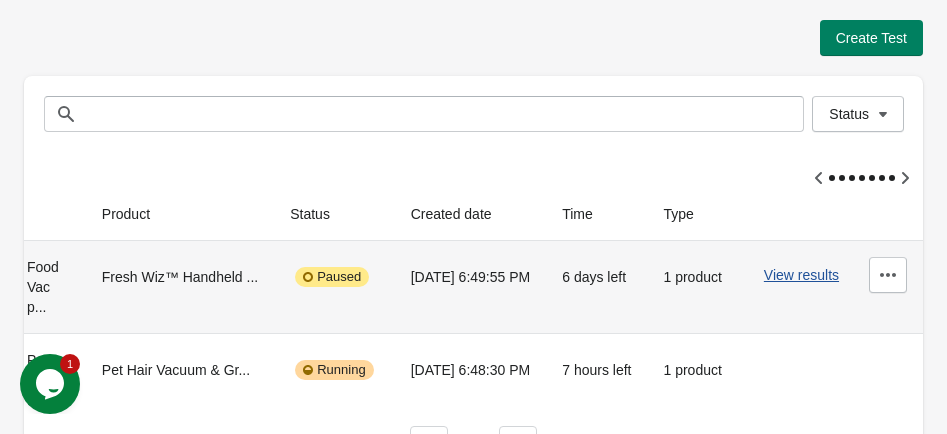 click at bounding box center [888, 275] 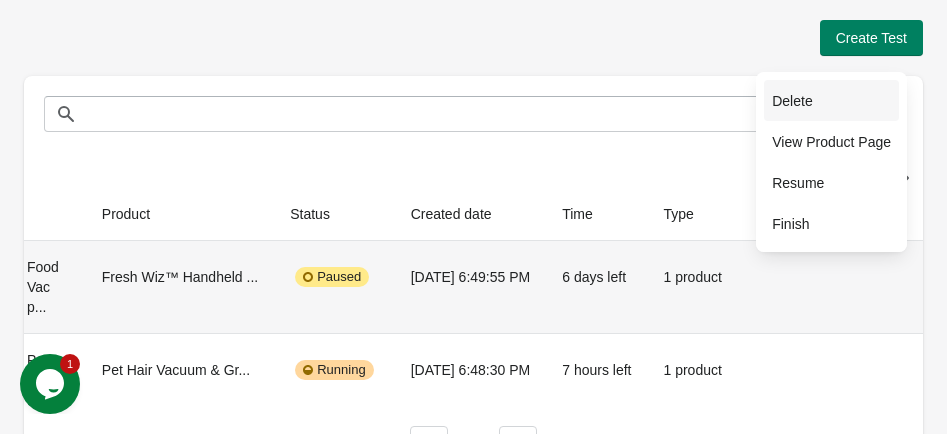 click on "Delete" at bounding box center [831, 101] 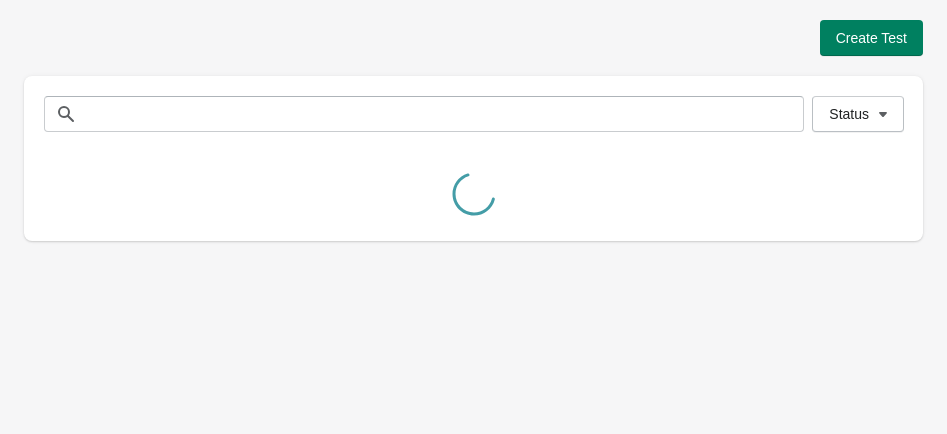 scroll, scrollTop: 0, scrollLeft: 0, axis: both 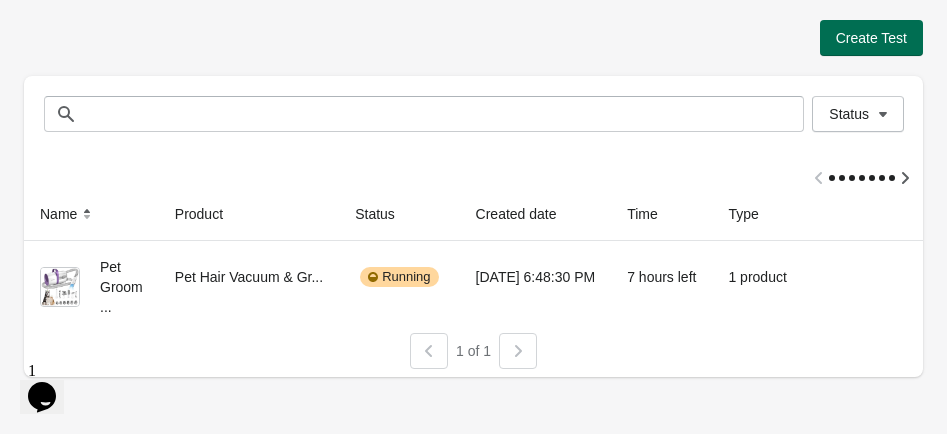 click on "Create Test" at bounding box center [871, 38] 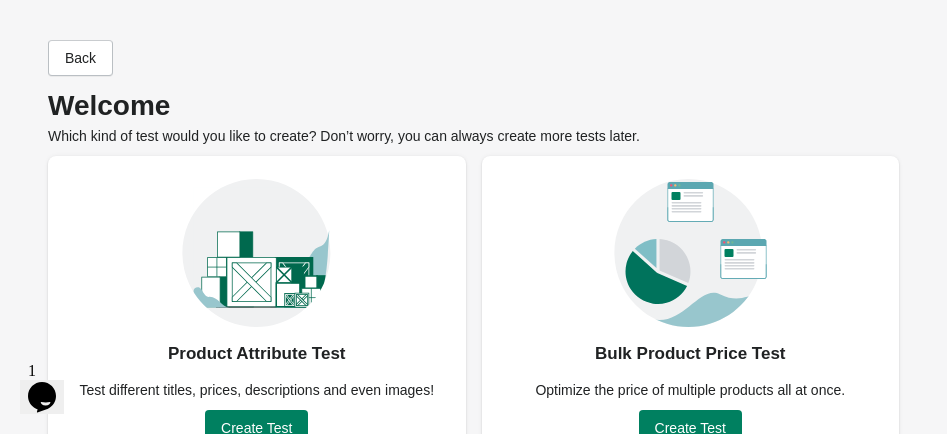 click at bounding box center (256, 242) 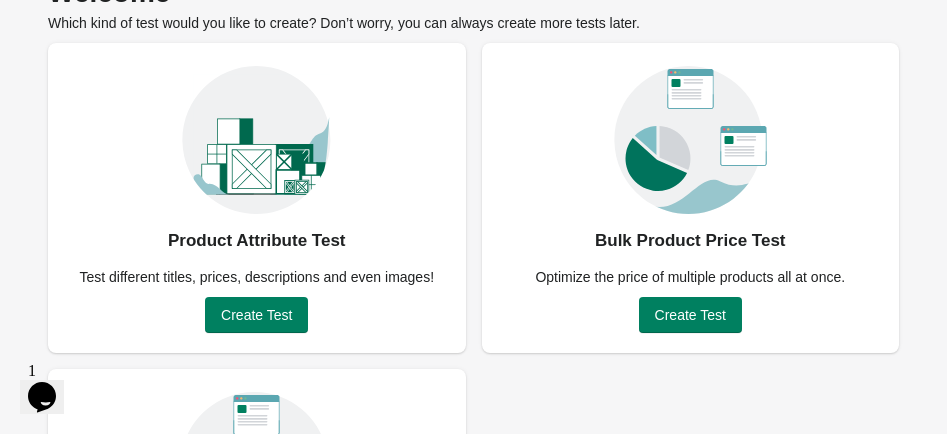 scroll, scrollTop: 131, scrollLeft: 0, axis: vertical 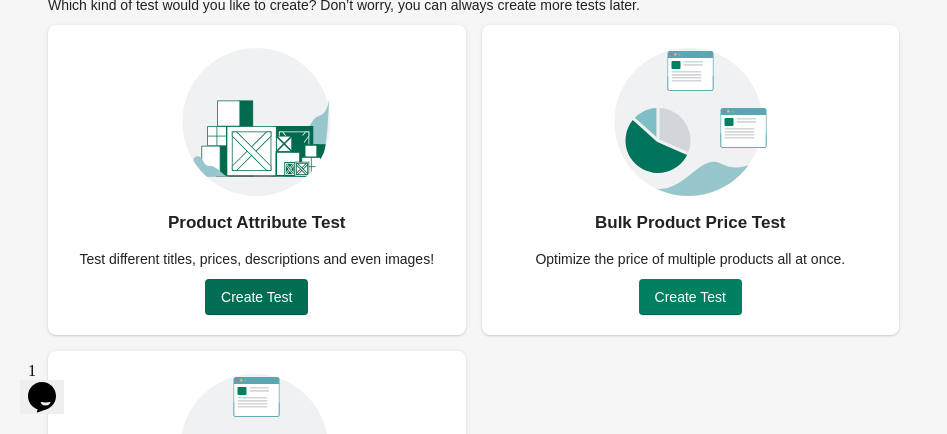 click on "Create Test" at bounding box center (256, 297) 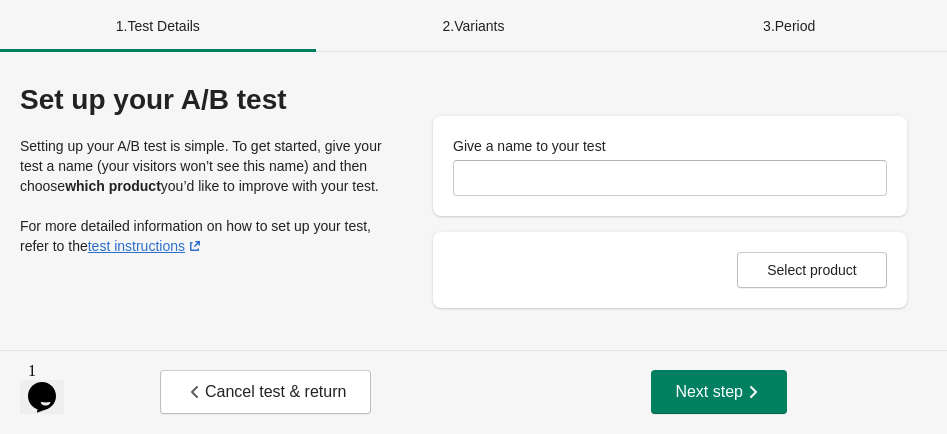 scroll, scrollTop: 0, scrollLeft: 0, axis: both 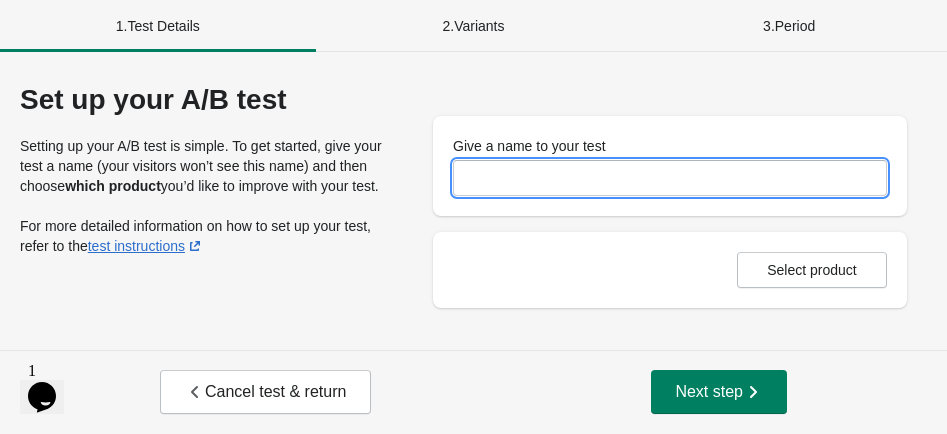 click on "Give a name to your test" at bounding box center [670, 178] 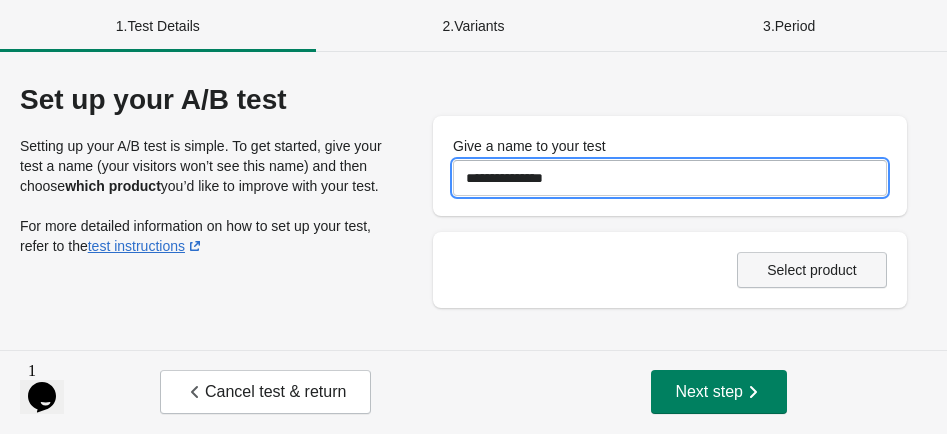 type on "**********" 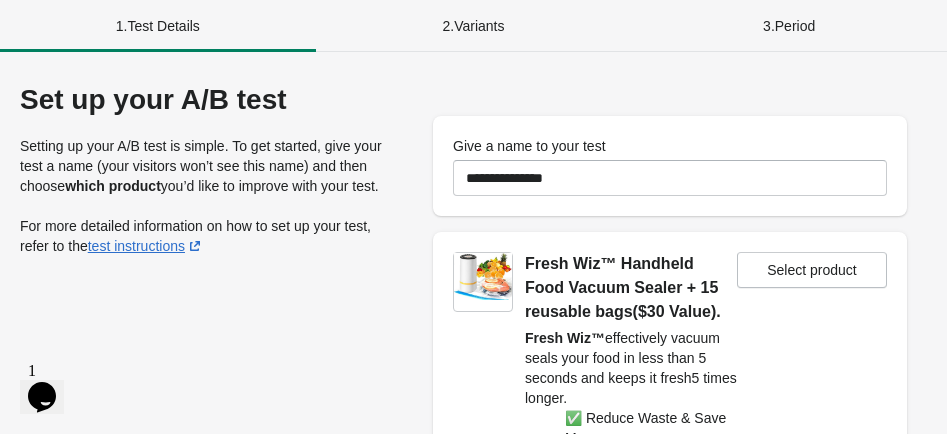scroll, scrollTop: 197, scrollLeft: 0, axis: vertical 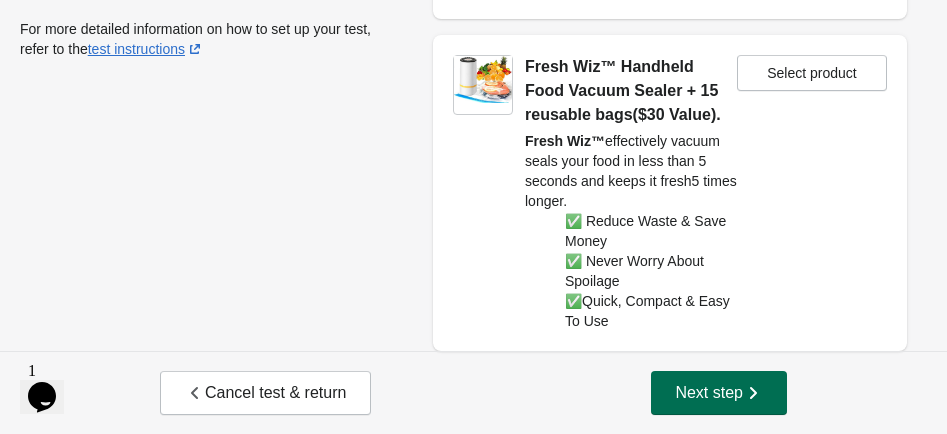 click on "Next step" at bounding box center [719, 393] 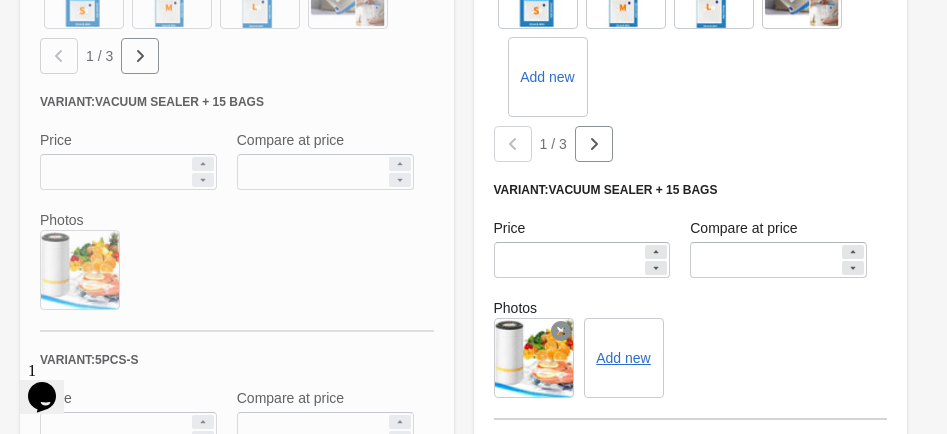 scroll, scrollTop: 905, scrollLeft: 0, axis: vertical 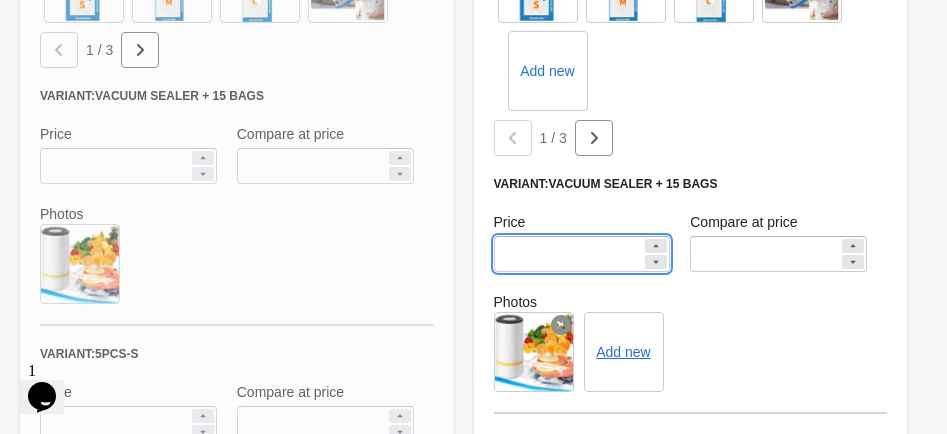 click on "*****" at bounding box center [568, 254] 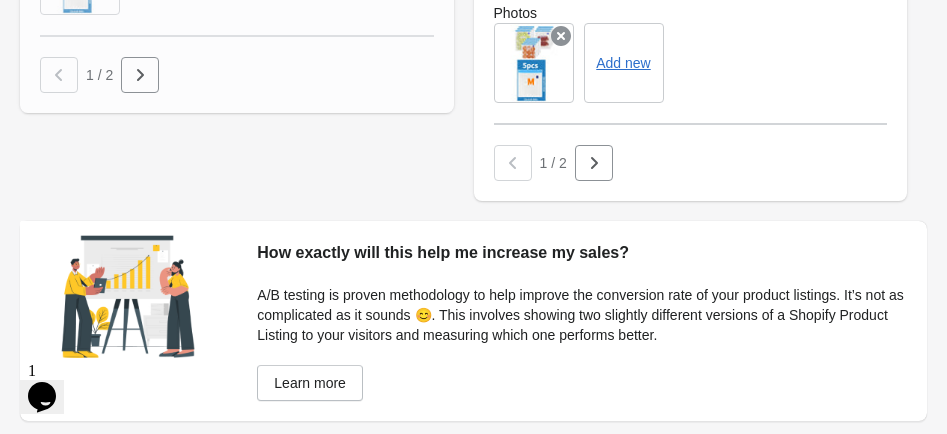 scroll, scrollTop: 1799, scrollLeft: 0, axis: vertical 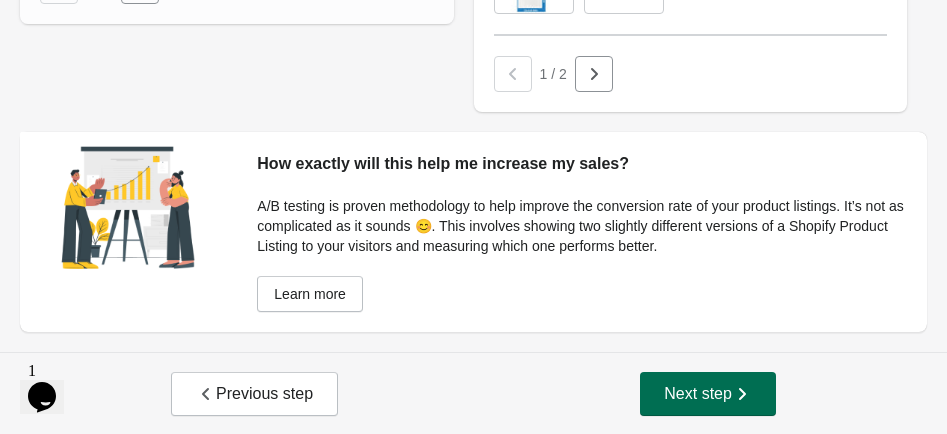 click on "Next step" at bounding box center [708, 394] 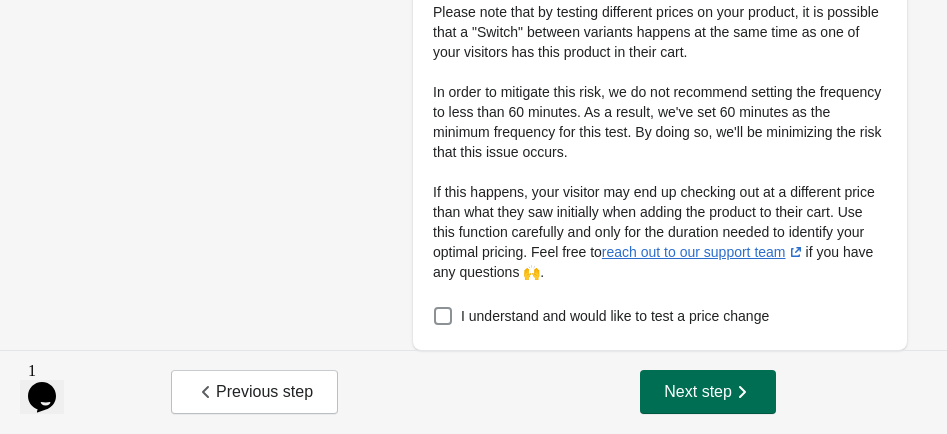 scroll, scrollTop: 0, scrollLeft: 0, axis: both 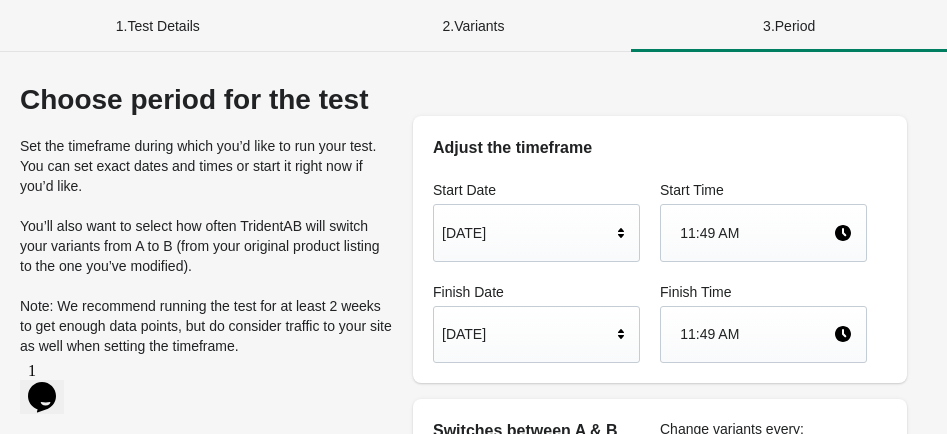 click 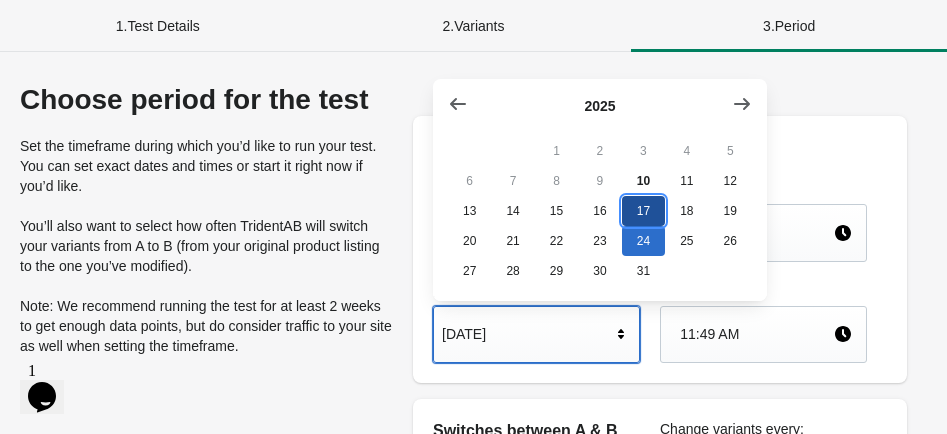 click on "17" at bounding box center (643, 211) 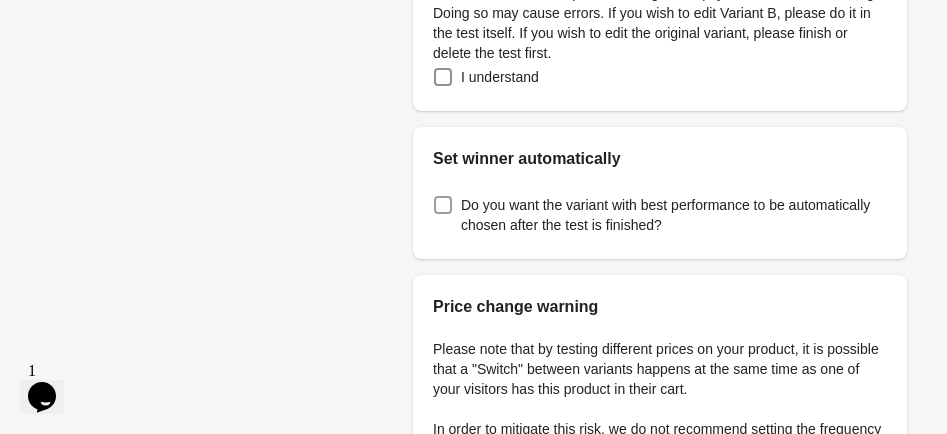 scroll, scrollTop: 590, scrollLeft: 0, axis: vertical 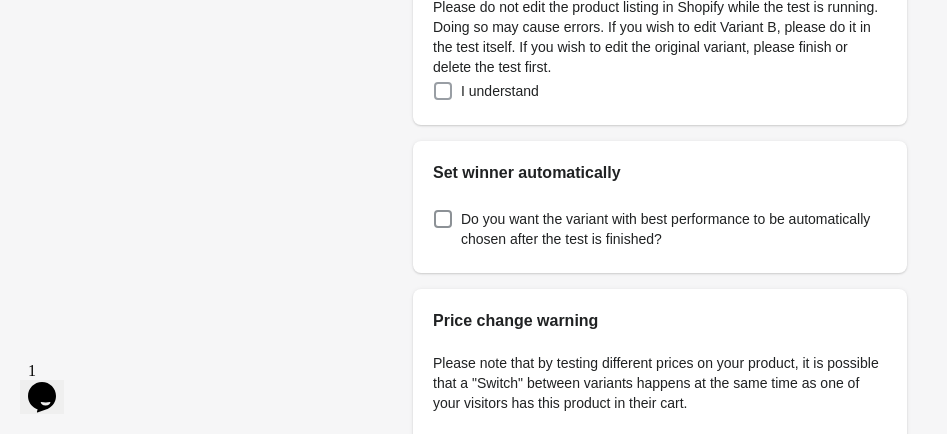 click at bounding box center [443, 91] 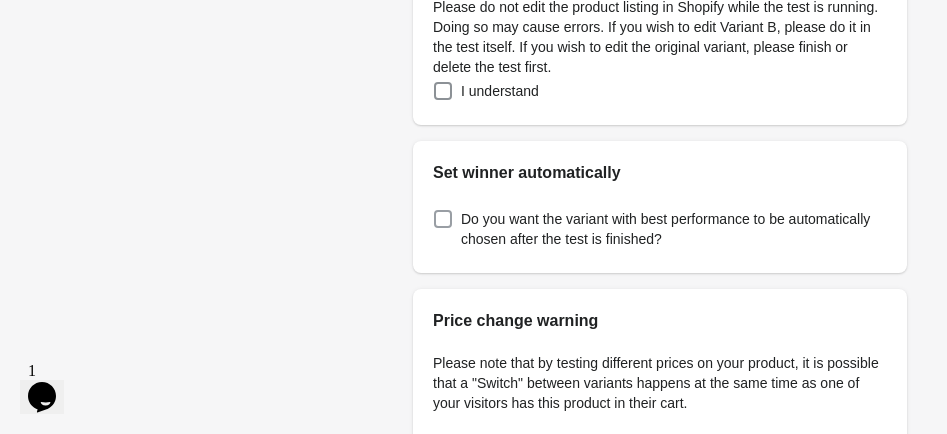 click at bounding box center [443, 219] 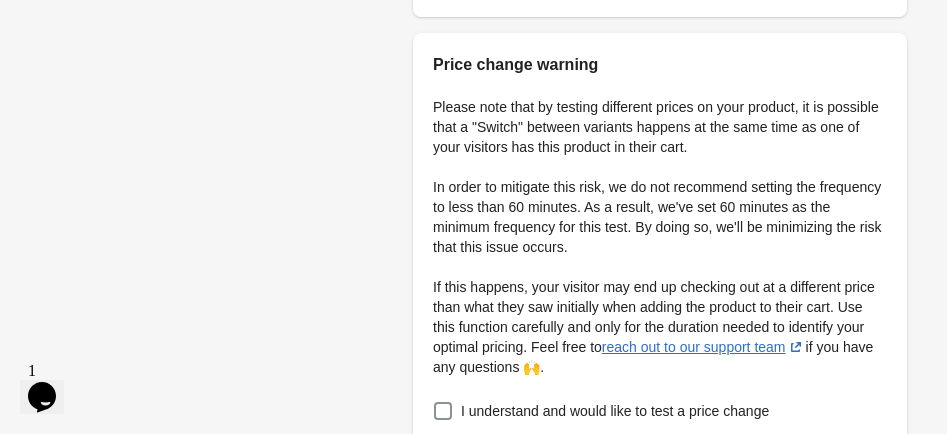 scroll, scrollTop: 941, scrollLeft: 0, axis: vertical 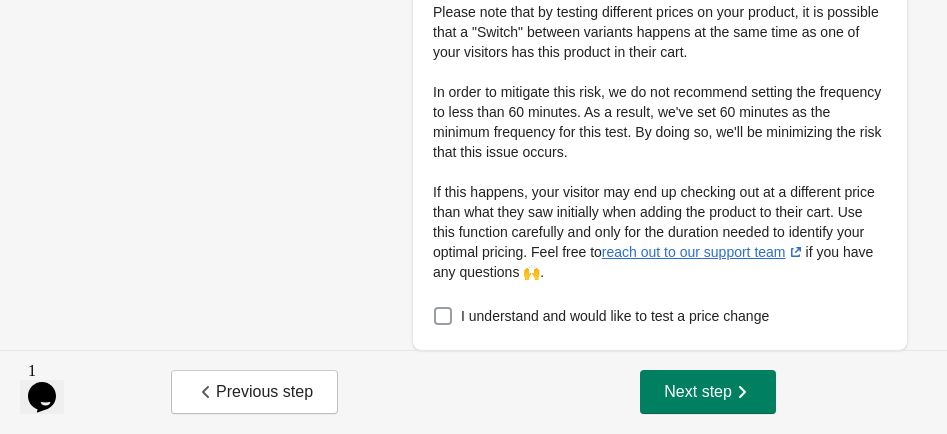 click at bounding box center (443, 316) 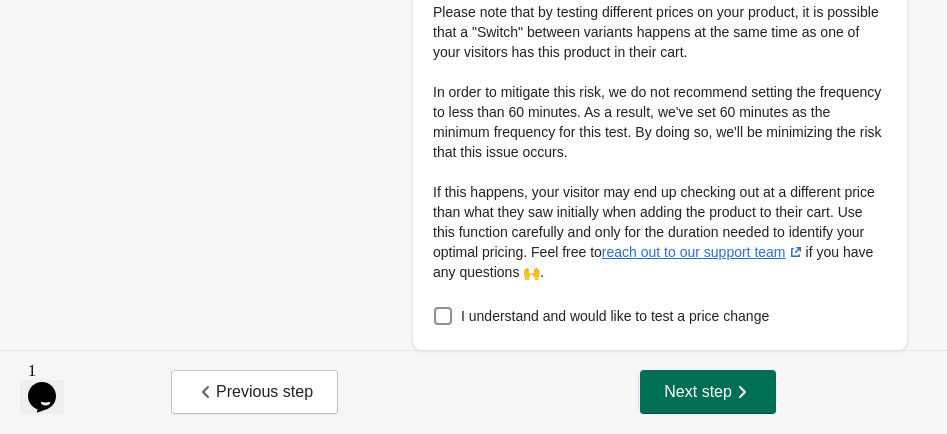 click on "Next step" at bounding box center (708, 392) 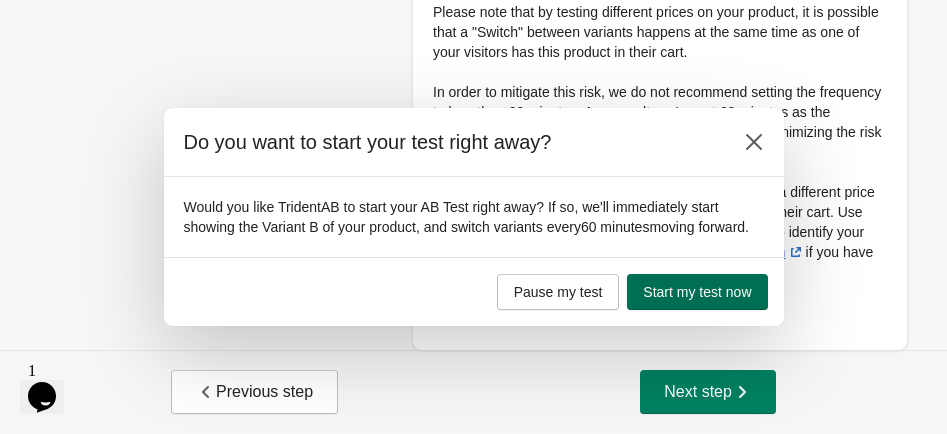 click on "Start my test now" at bounding box center (697, 292) 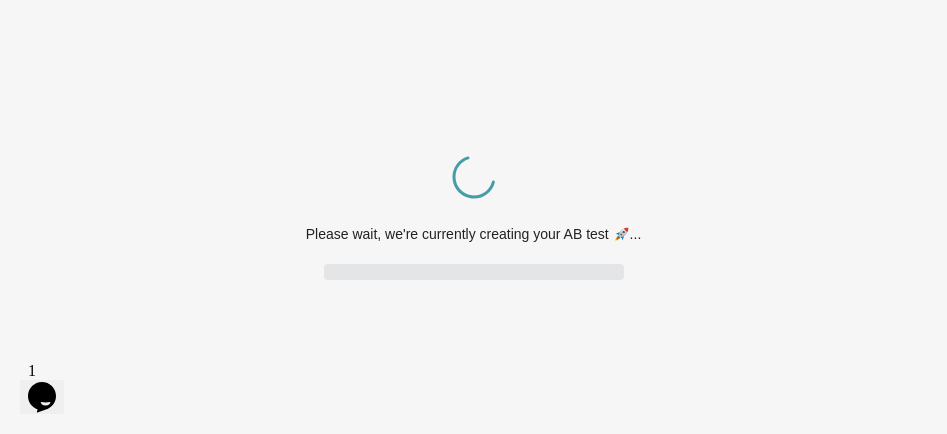 scroll, scrollTop: 0, scrollLeft: 0, axis: both 